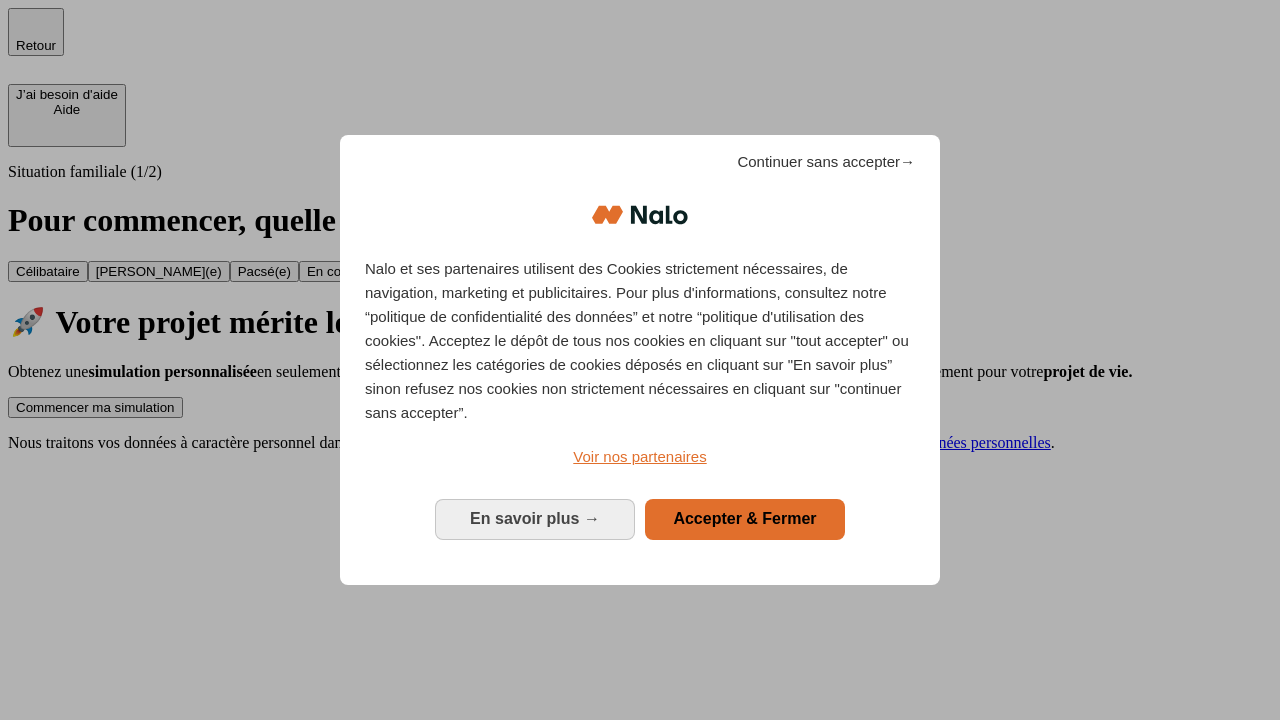 scroll, scrollTop: 0, scrollLeft: 0, axis: both 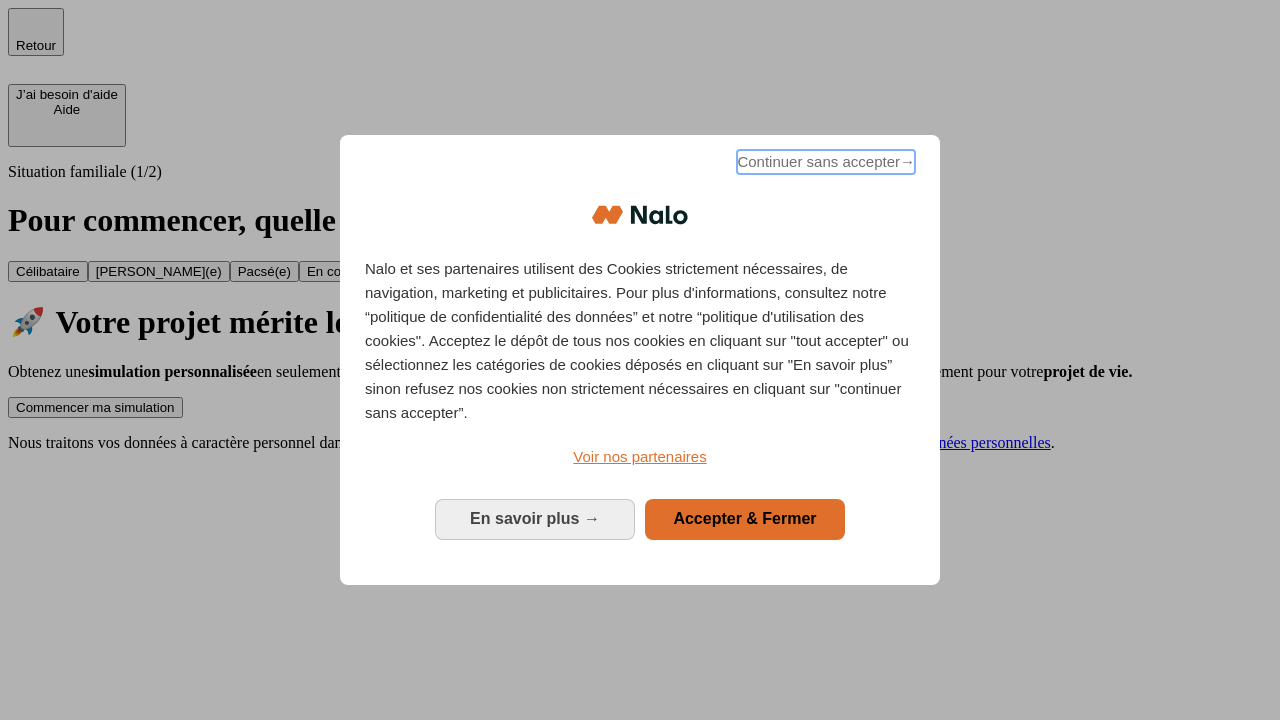 click on "Continuer sans accepter  →" at bounding box center (826, 162) 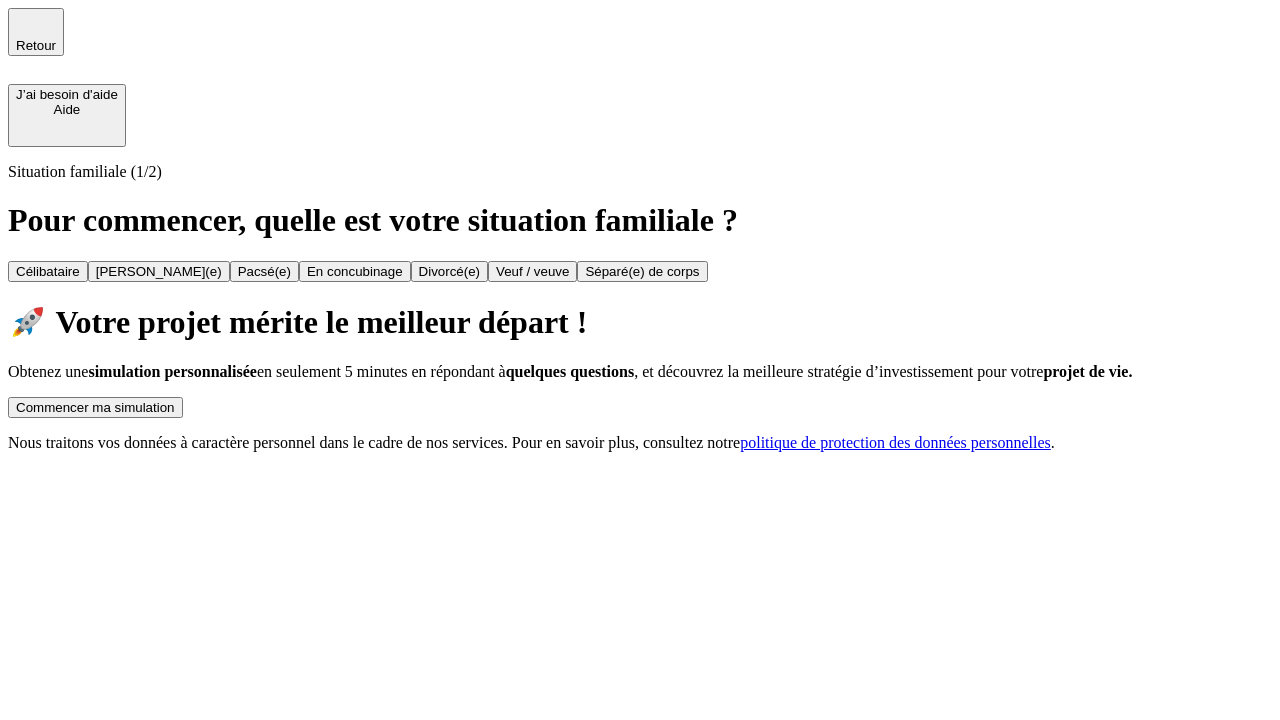 click on "Commencer ma simulation" at bounding box center (95, 407) 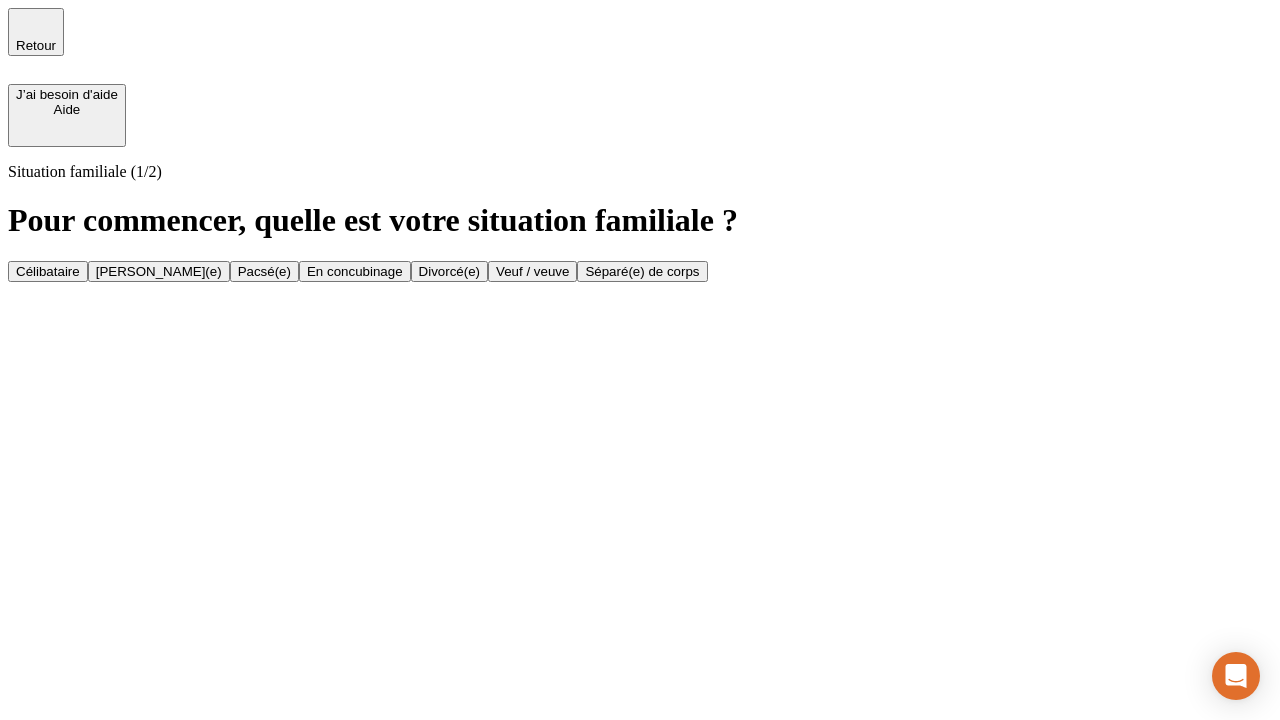 click on "Célibataire" at bounding box center [48, 271] 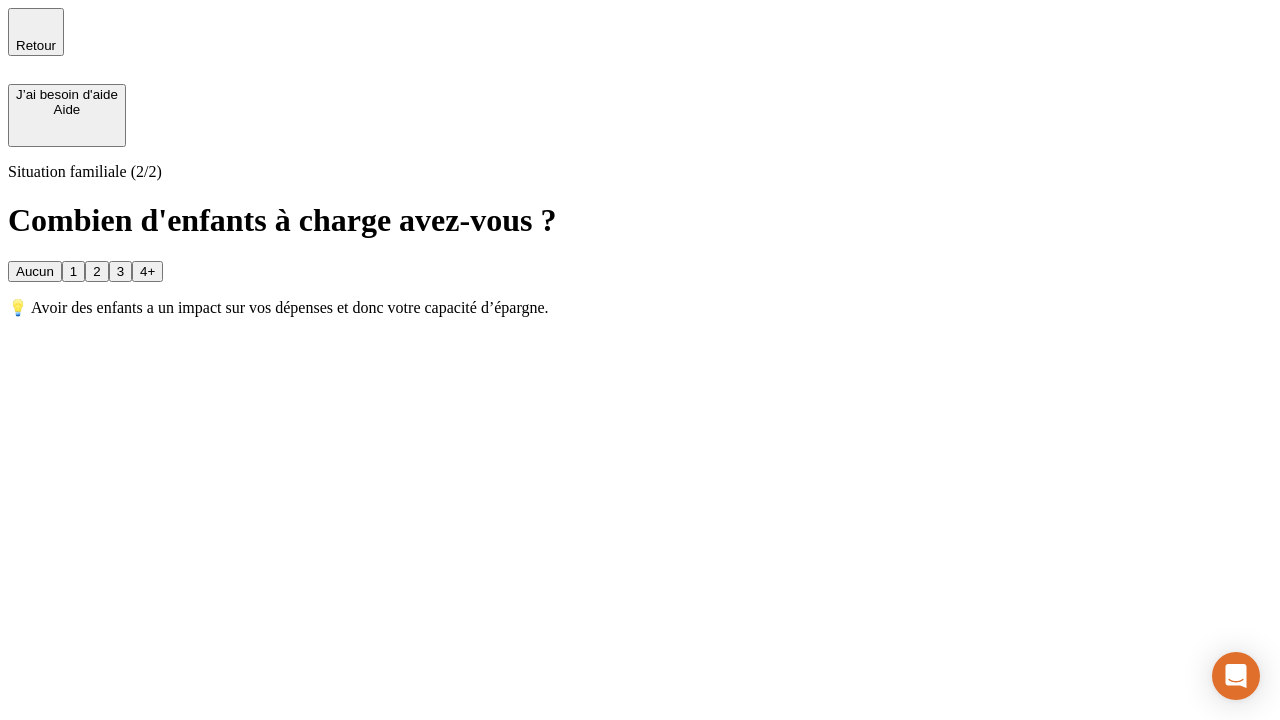 click on "Aucun" at bounding box center (35, 271) 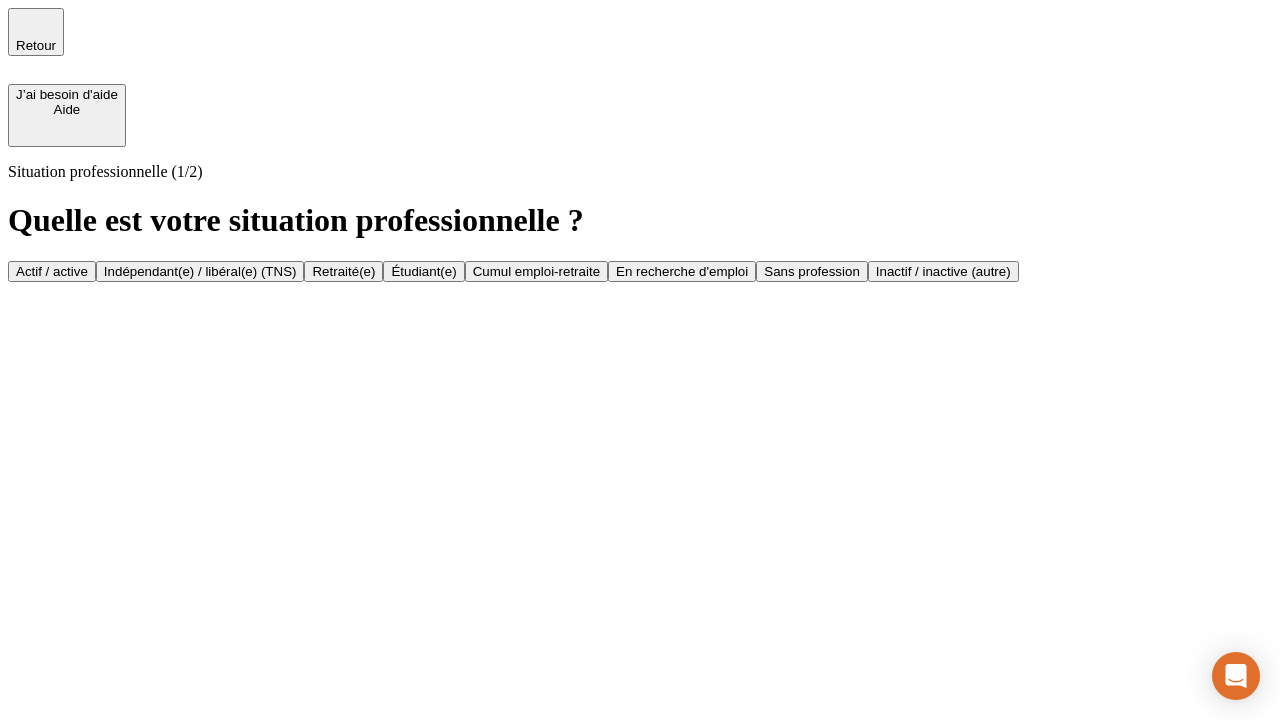 click on "Actif / active" at bounding box center (52, 271) 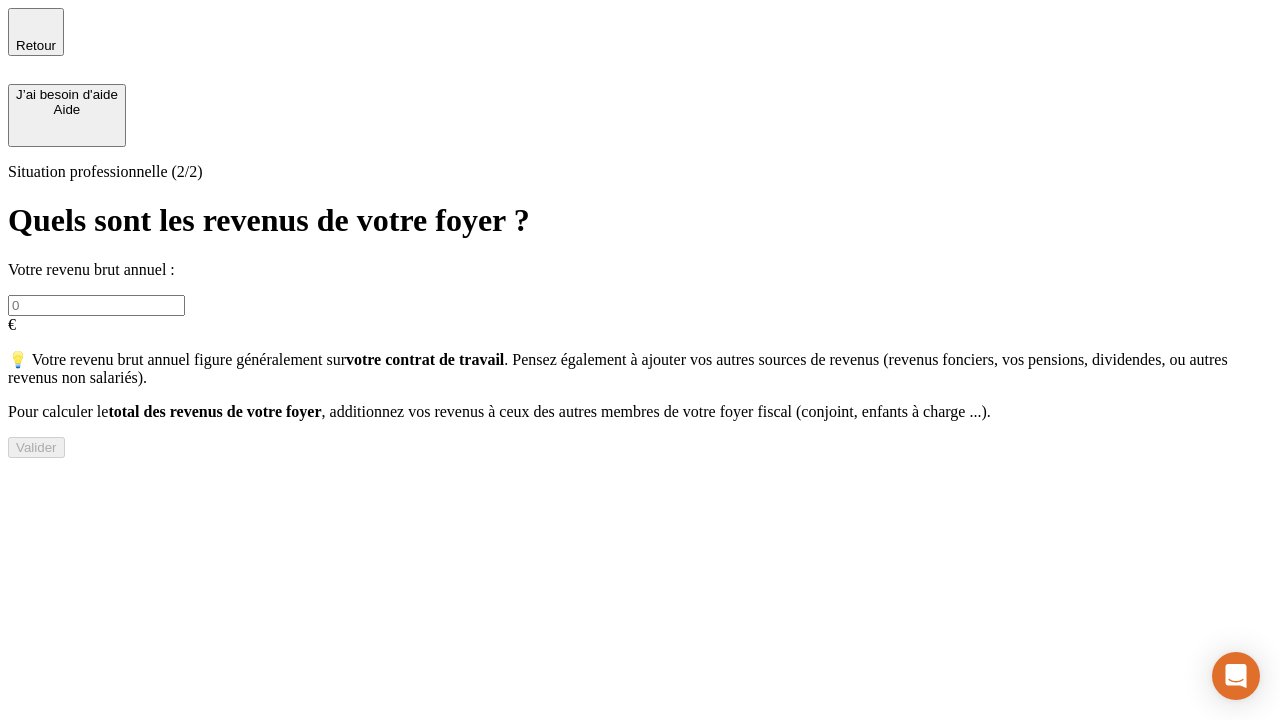 type on "30 000" 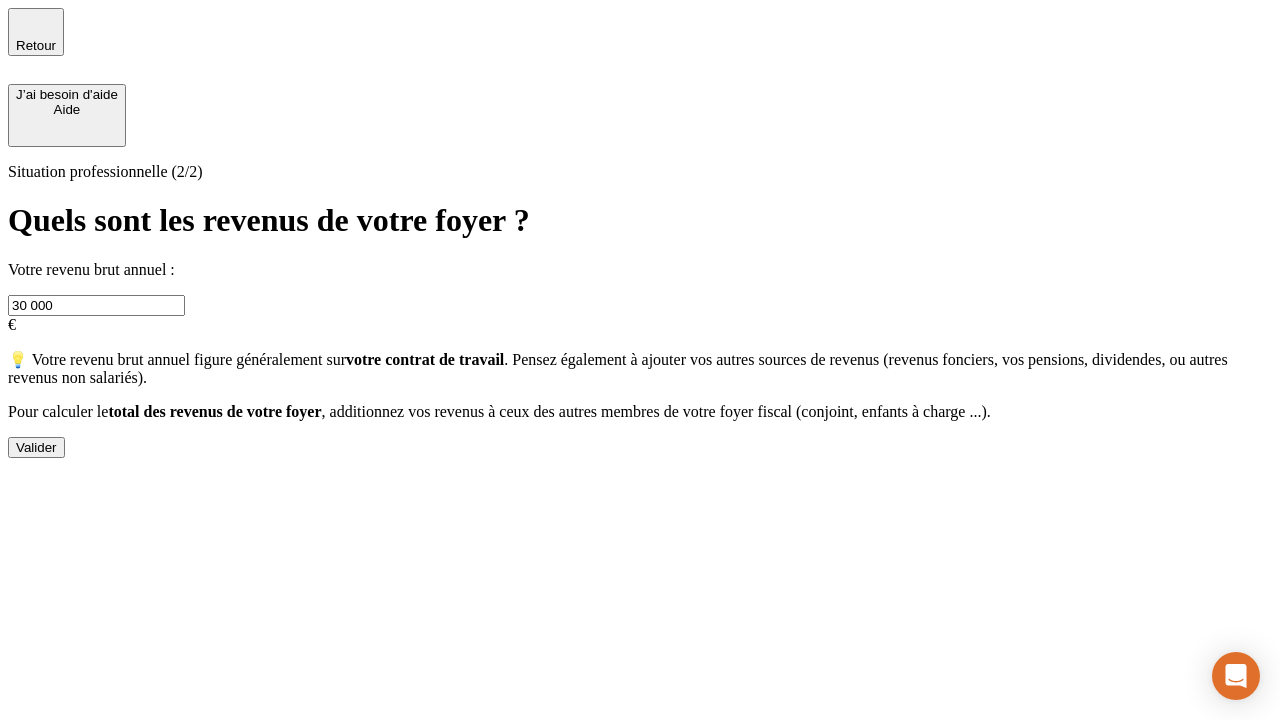 click on "Valider" at bounding box center (36, 447) 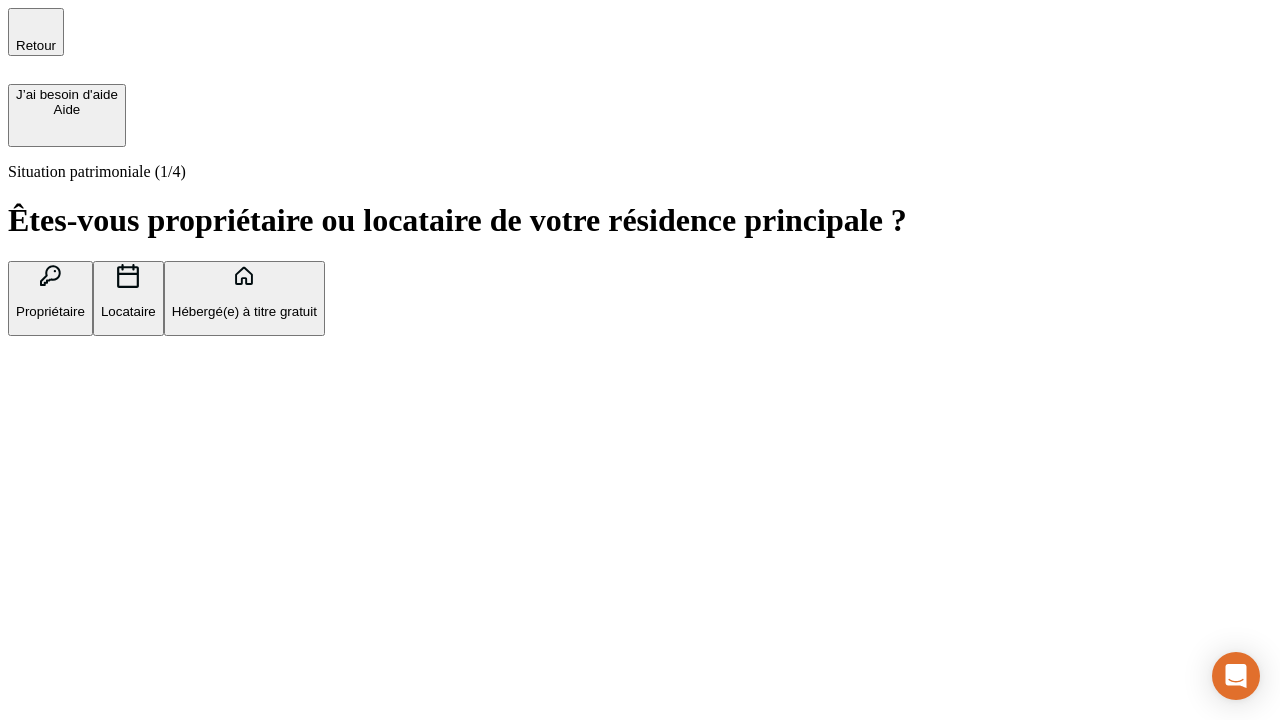 click on "Hébergé(e) à titre gratuit" at bounding box center (244, 311) 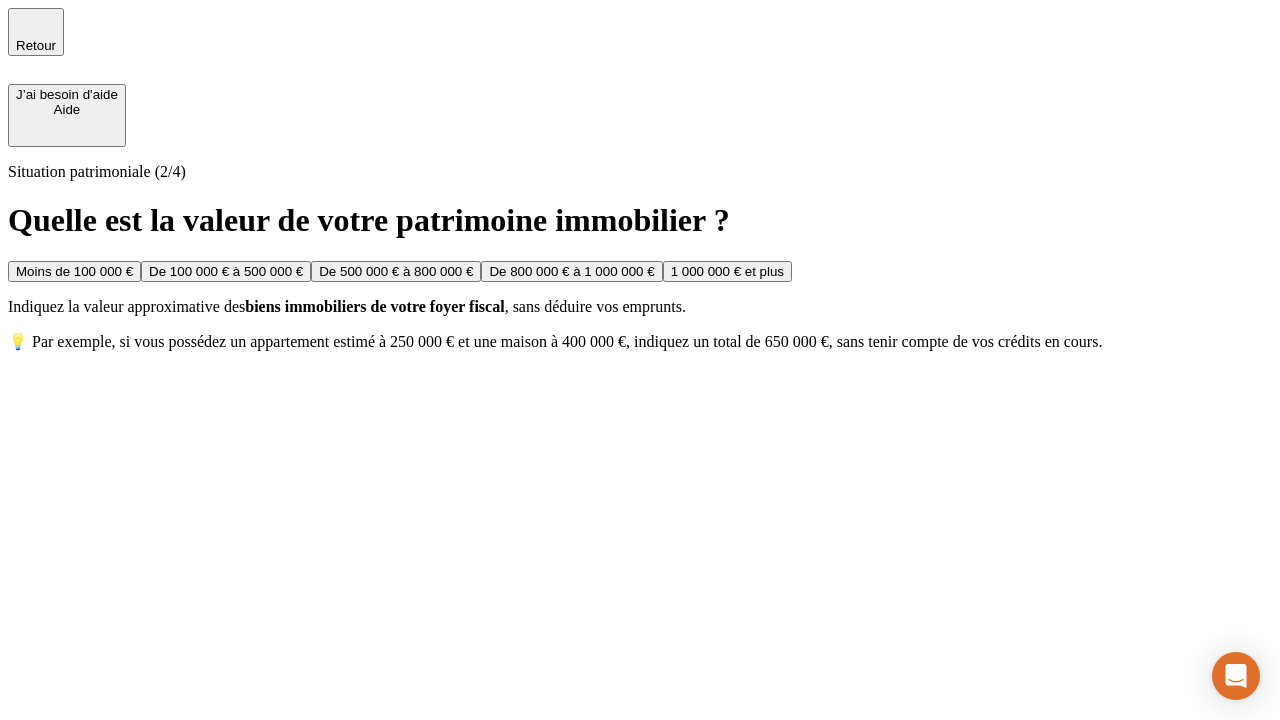 click on "Moins de 100 000 €" at bounding box center (74, 271) 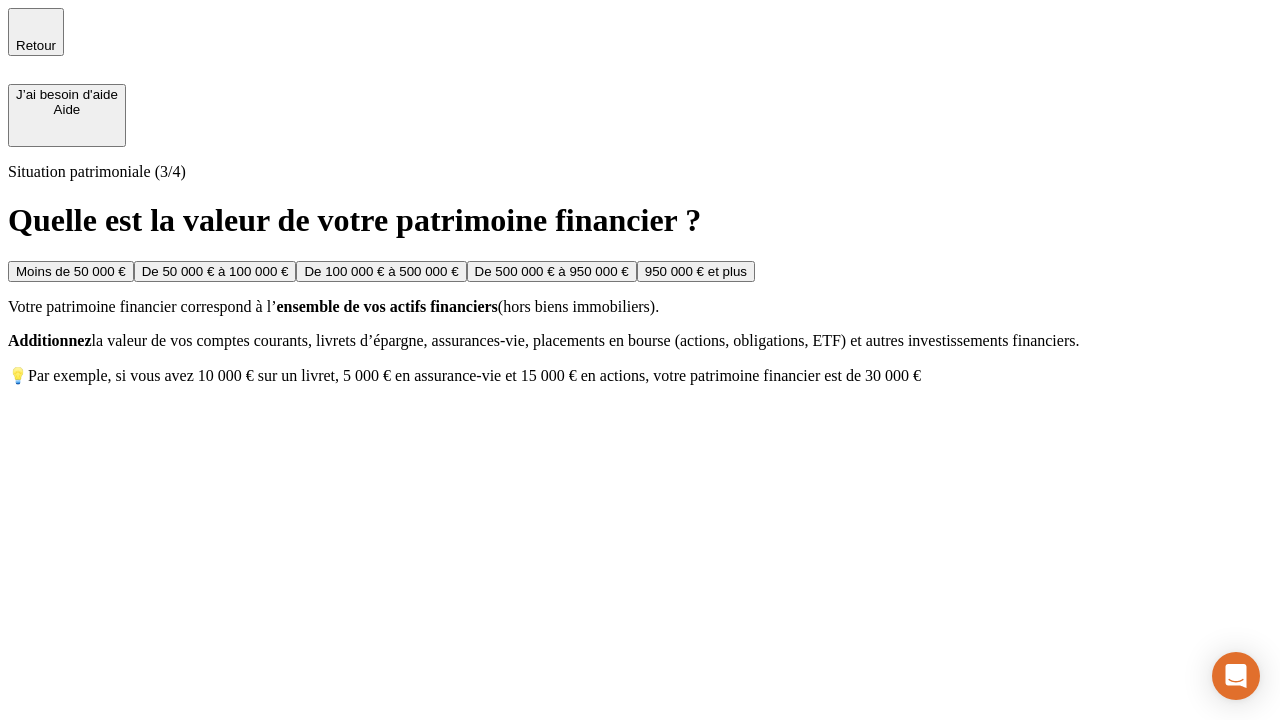 click on "Moins de 50 000 €" at bounding box center [71, 271] 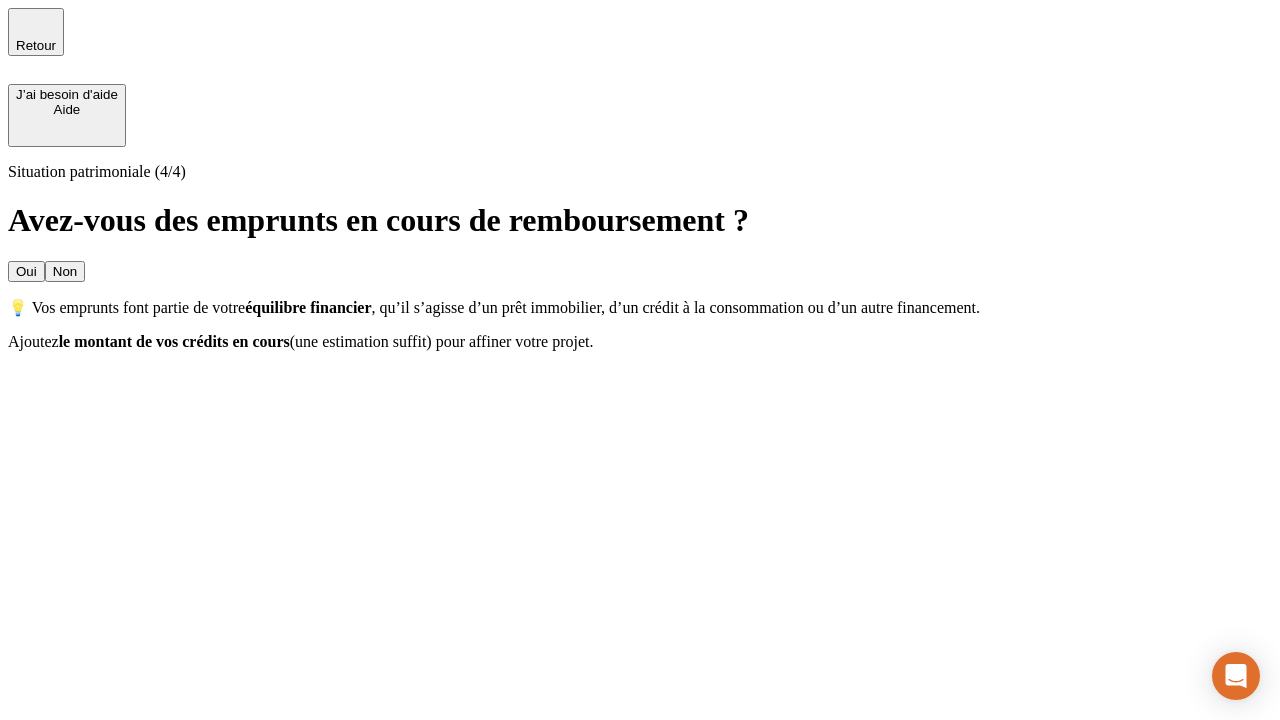 click on "Non" at bounding box center (65, 271) 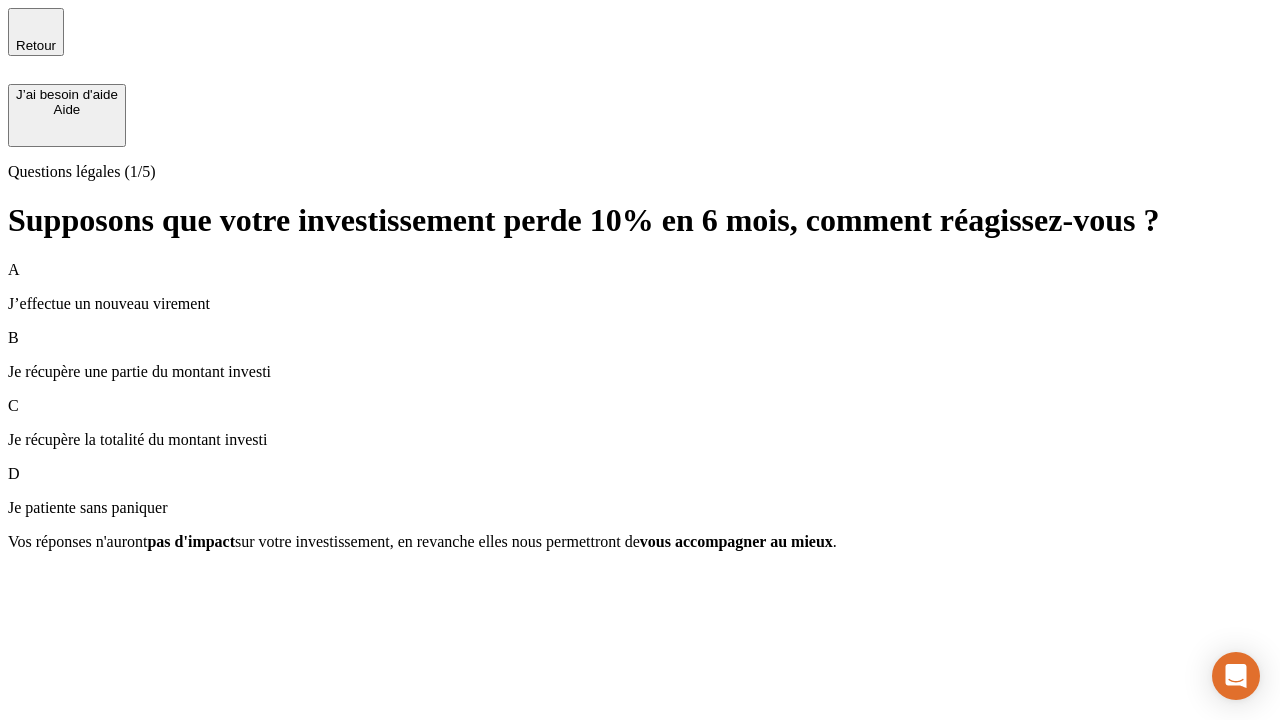 click on "A J’effectue un nouveau virement" at bounding box center [640, 287] 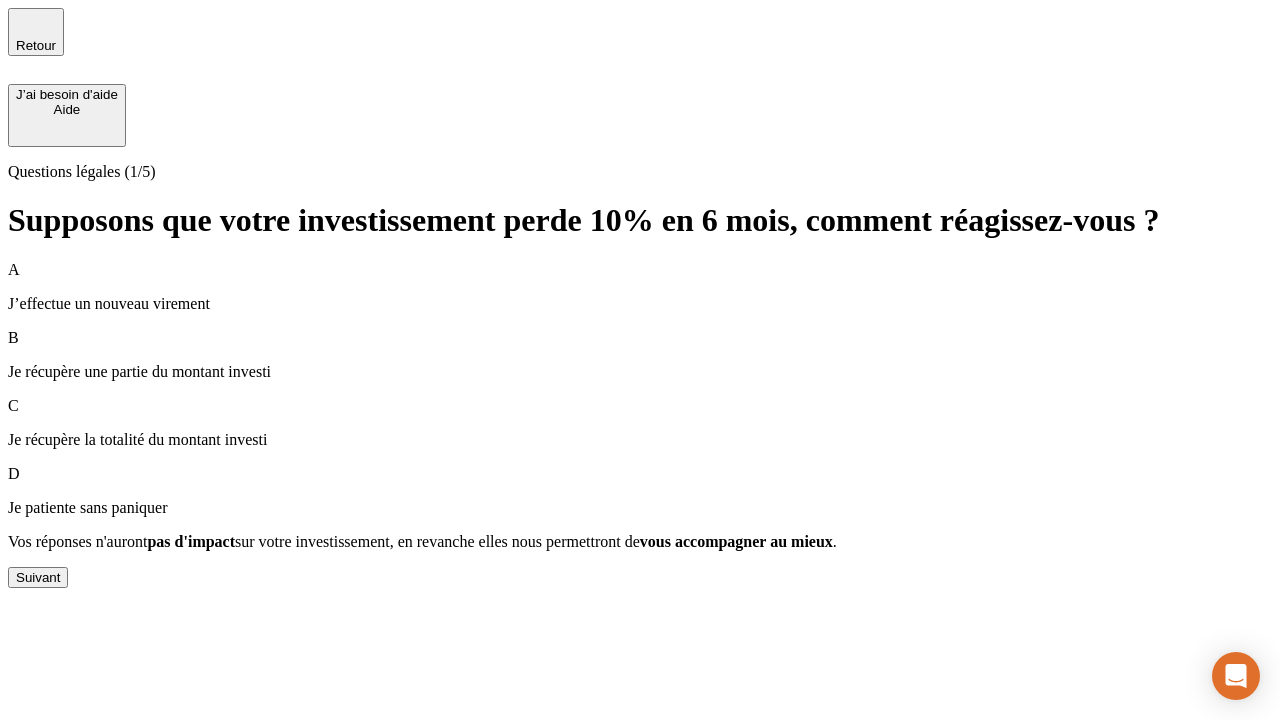 click on "Suivant" at bounding box center [38, 577] 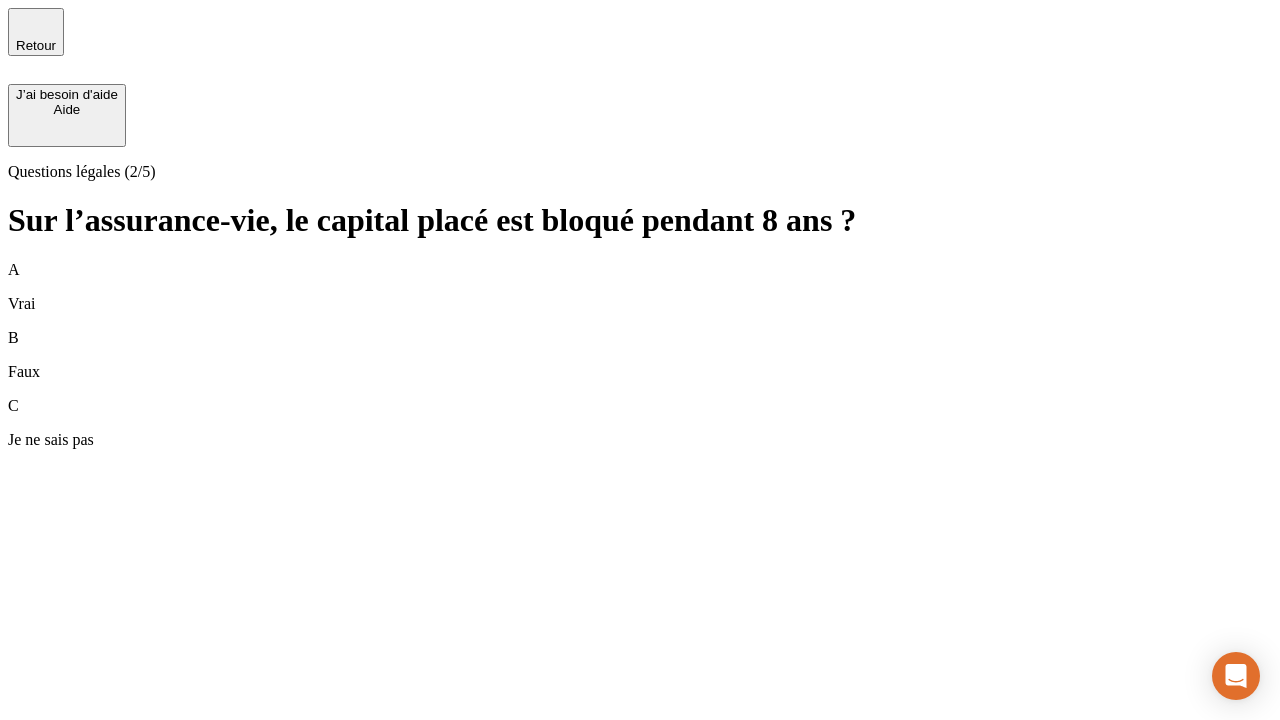 click on "B Faux" at bounding box center (640, 355) 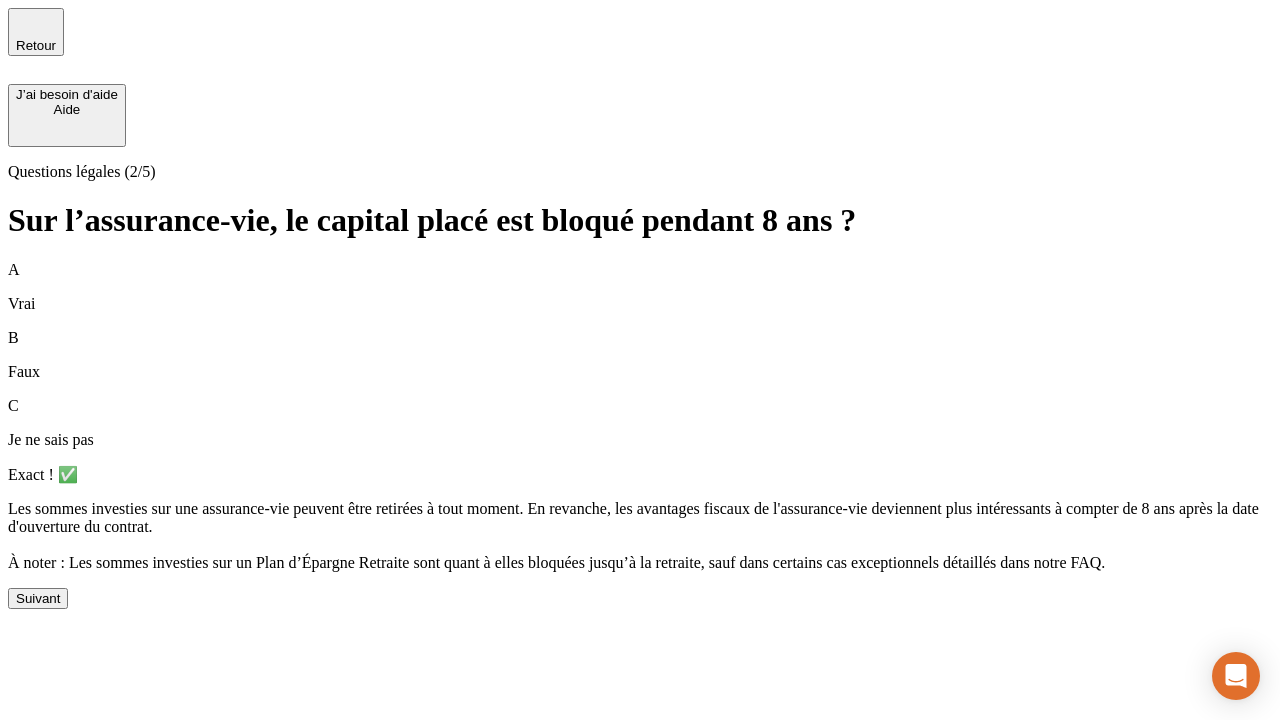 click on "Suivant" at bounding box center (38, 598) 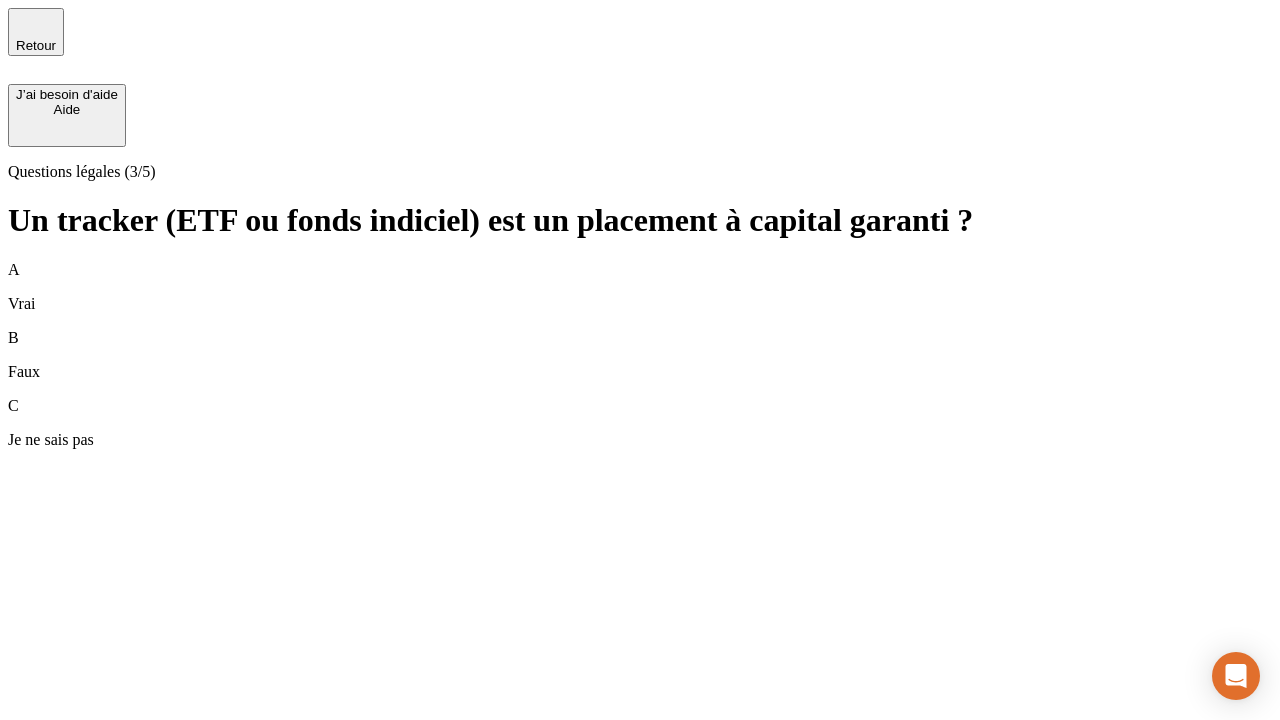 click on "B Faux" at bounding box center [640, 355] 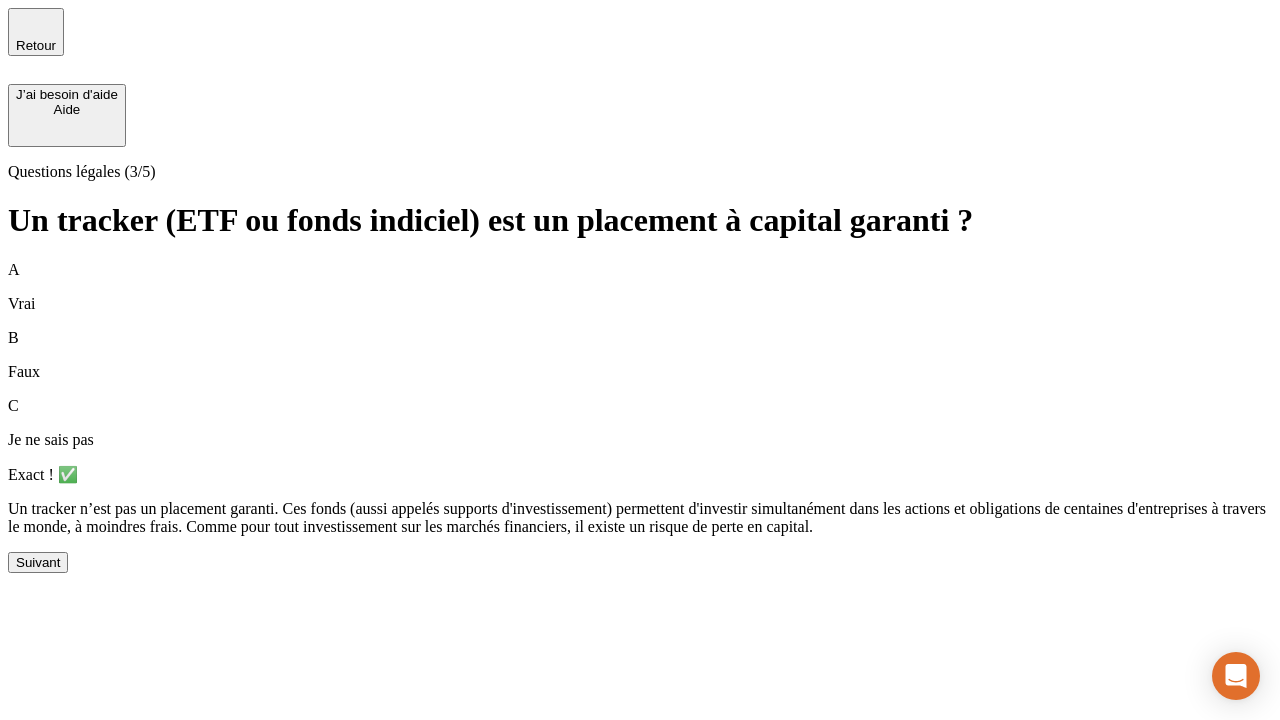 click on "Suivant" at bounding box center (38, 562) 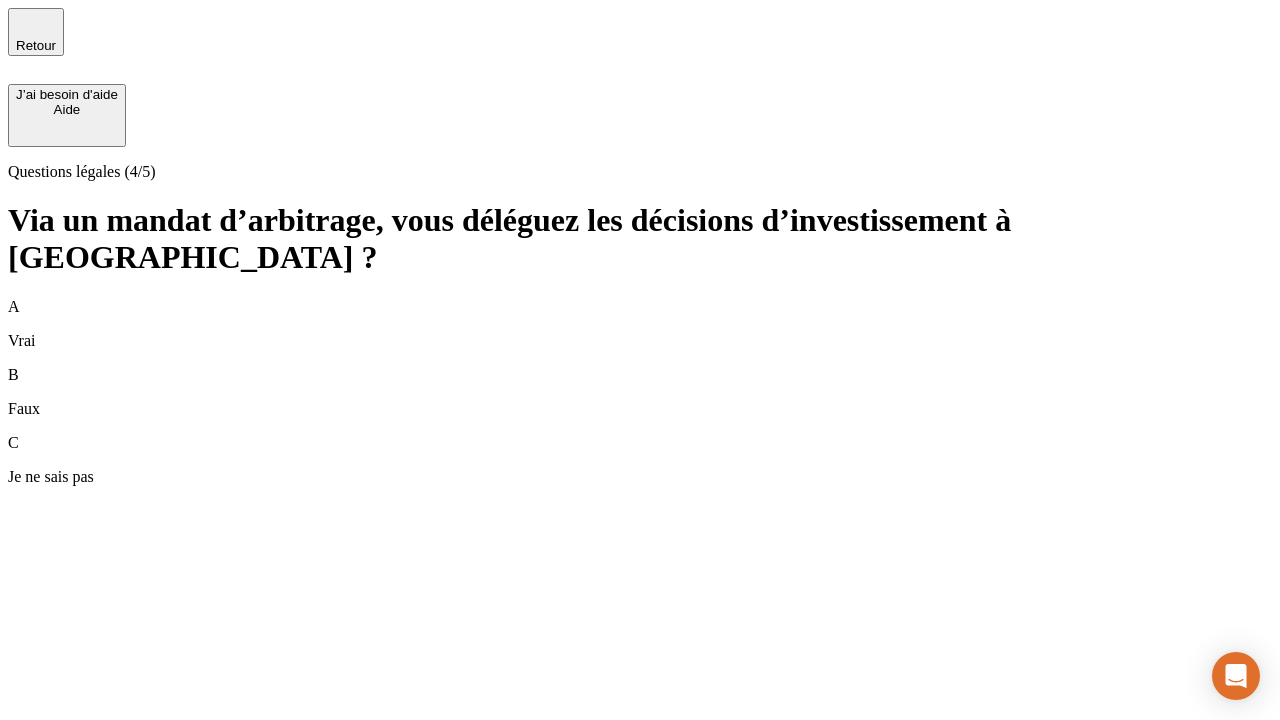 click on "A Vrai" at bounding box center (640, 324) 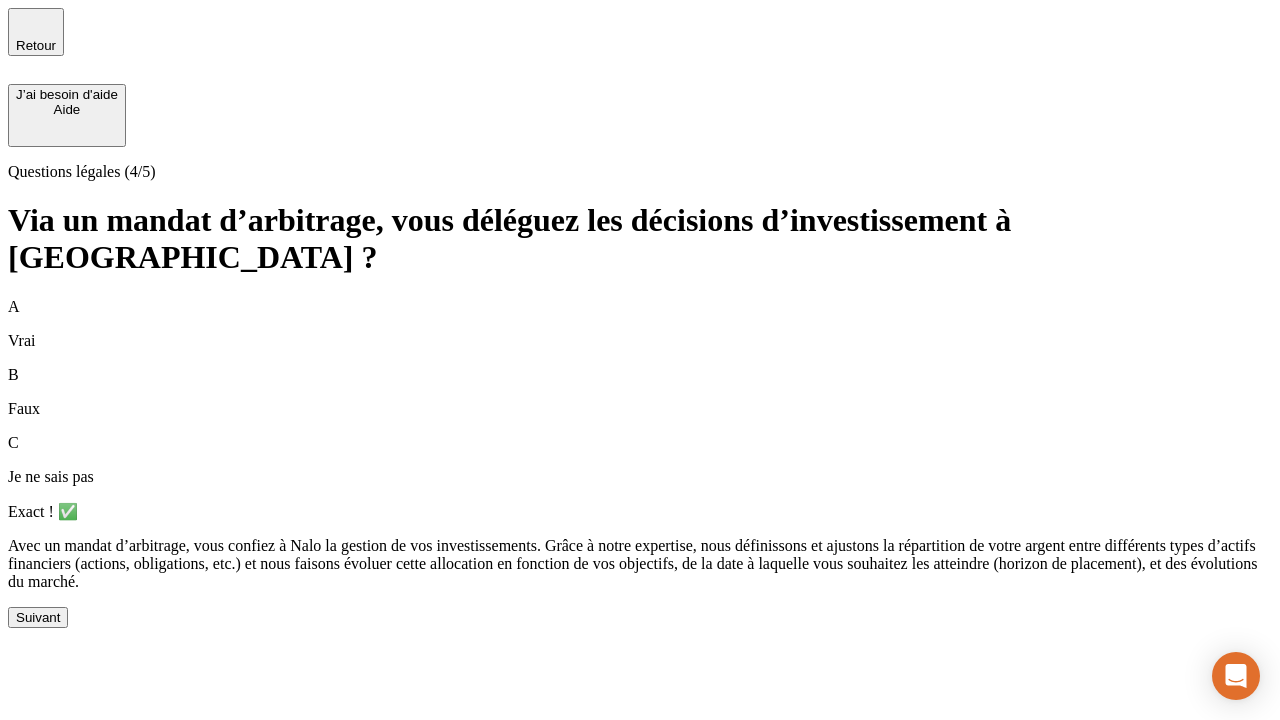 click on "Suivant" at bounding box center (38, 617) 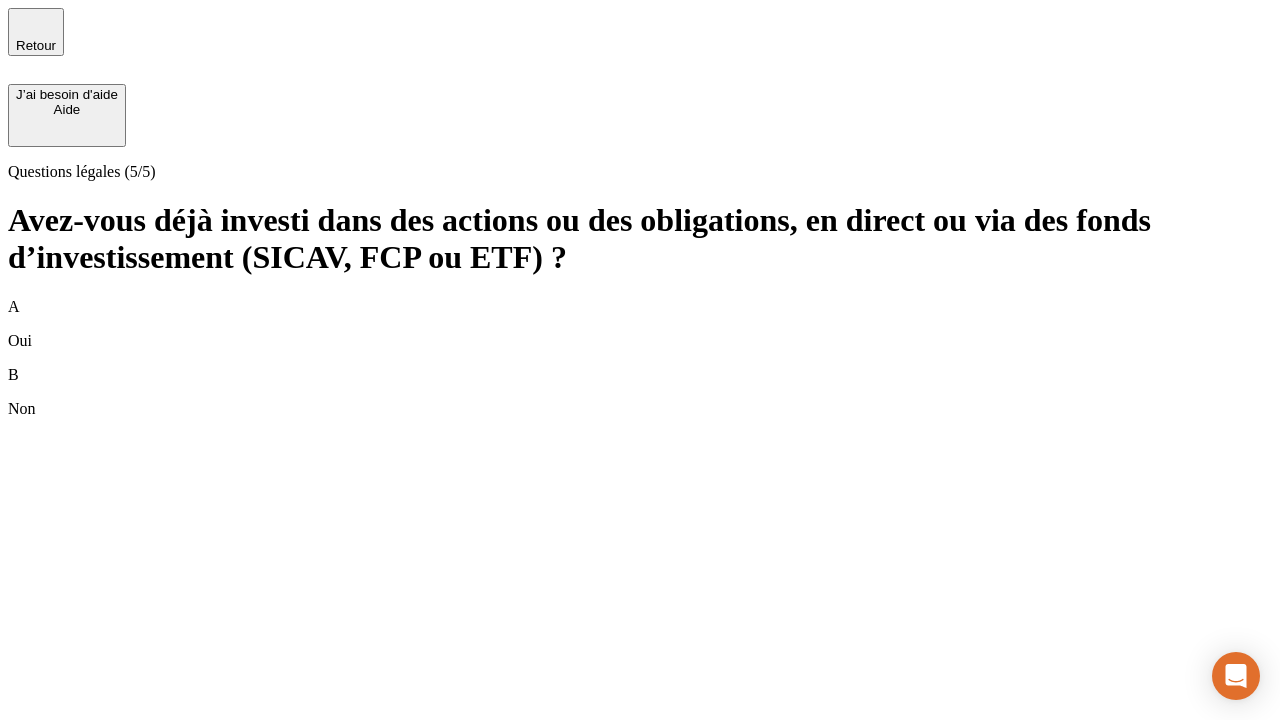 click on "B Non" at bounding box center (640, 392) 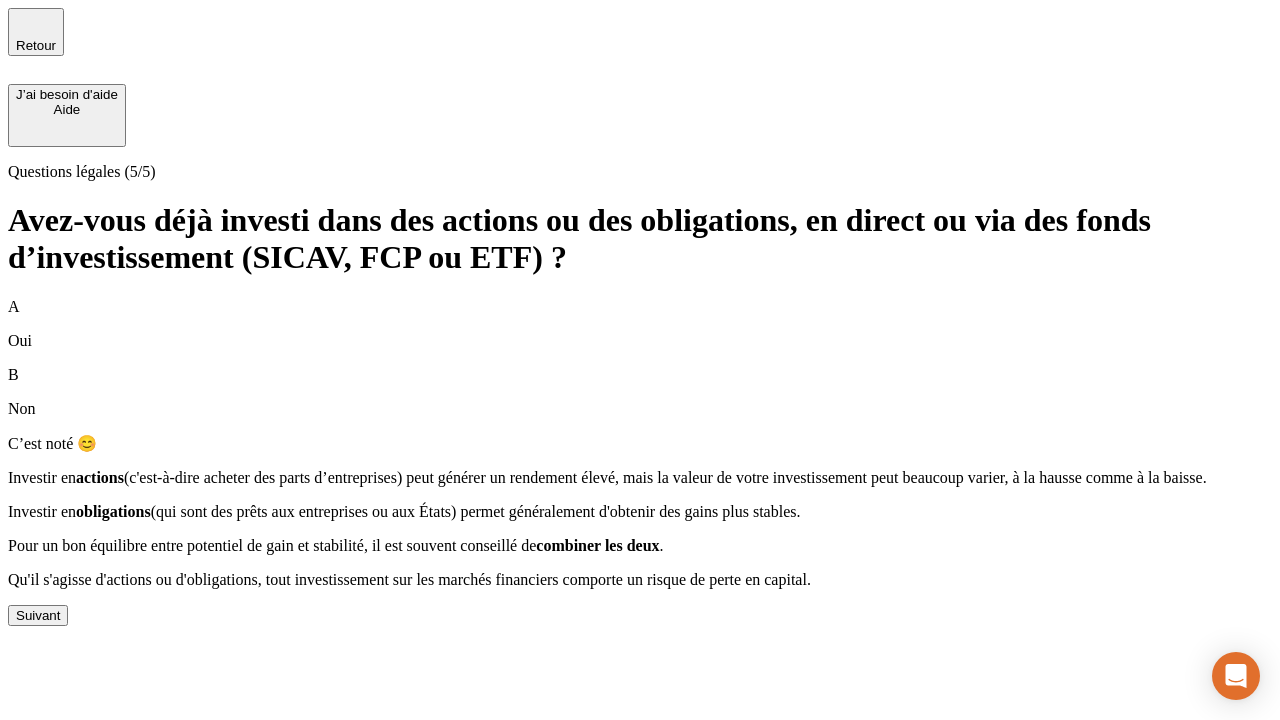 click on "Suivant" at bounding box center [38, 615] 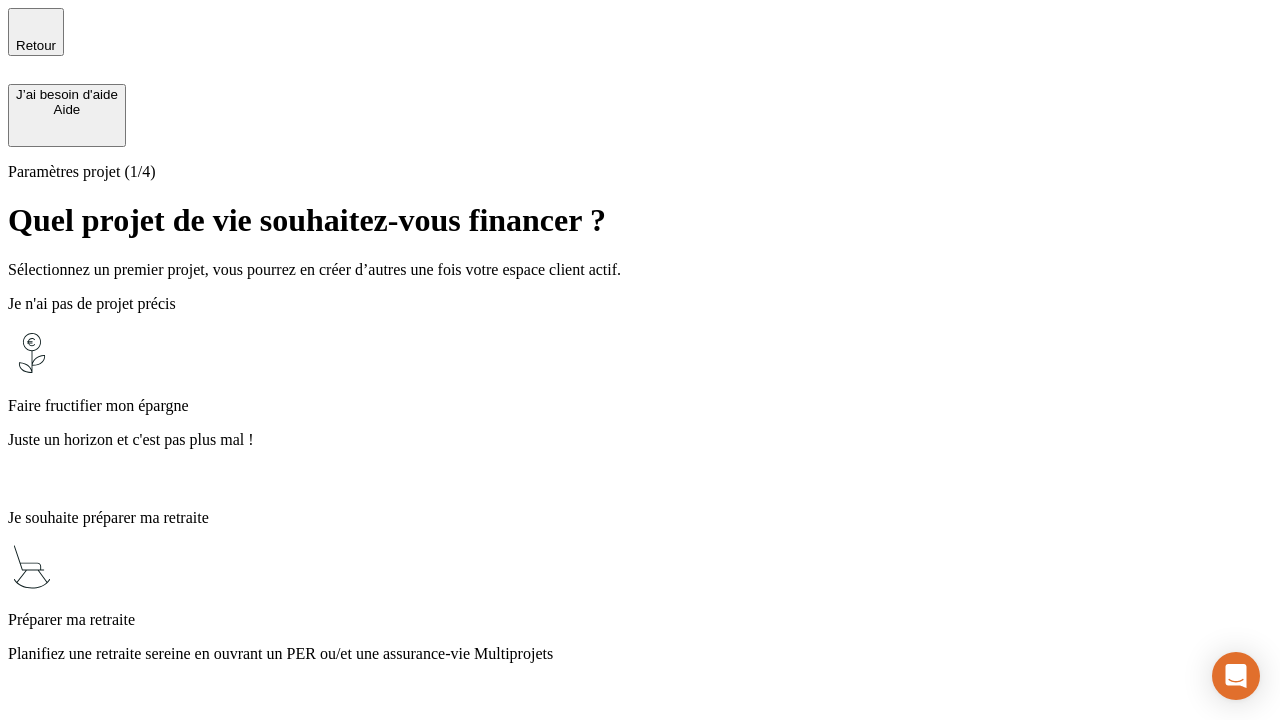click on "Juste un horizon et c'est pas plus mal !" at bounding box center (640, 440) 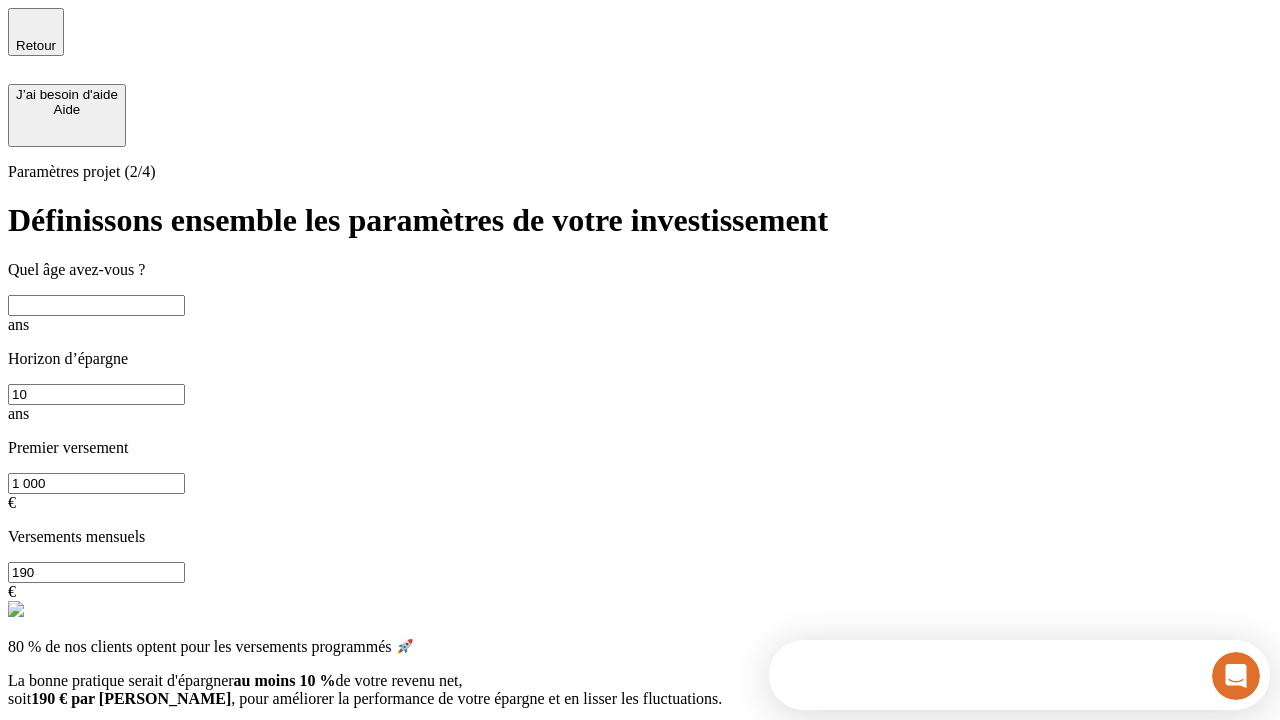 scroll, scrollTop: 0, scrollLeft: 0, axis: both 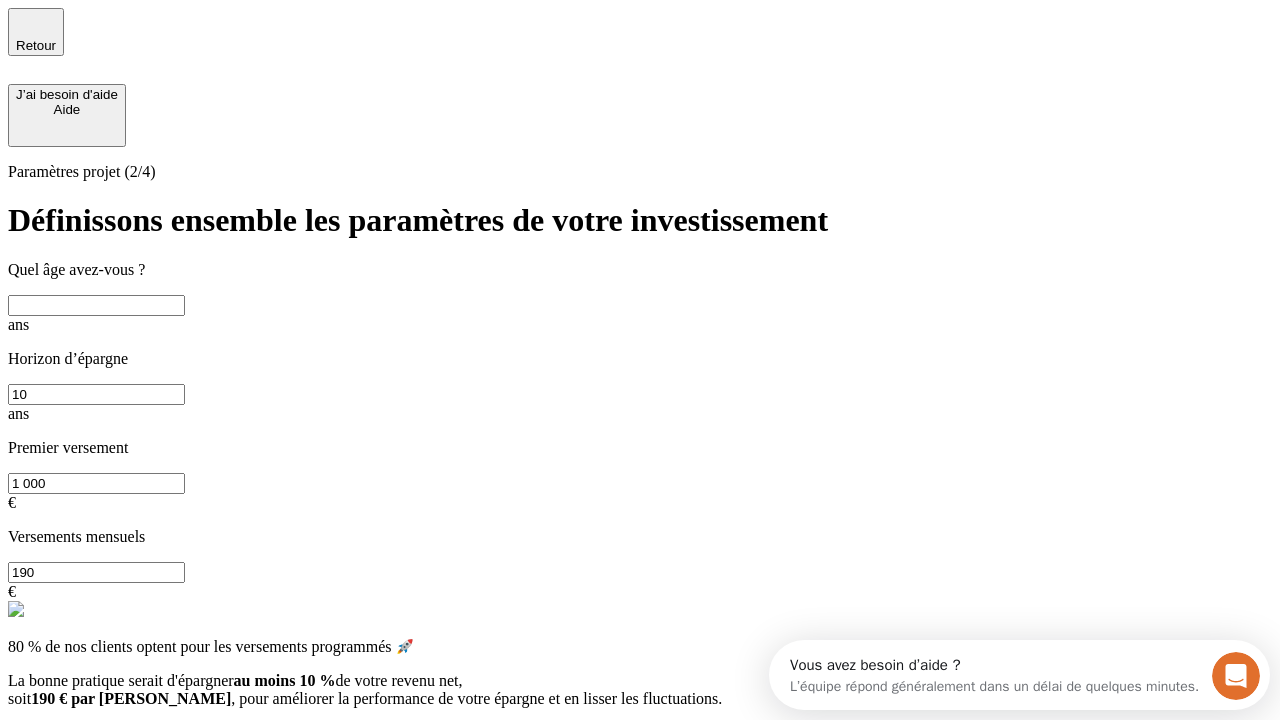 click at bounding box center [96, 305] 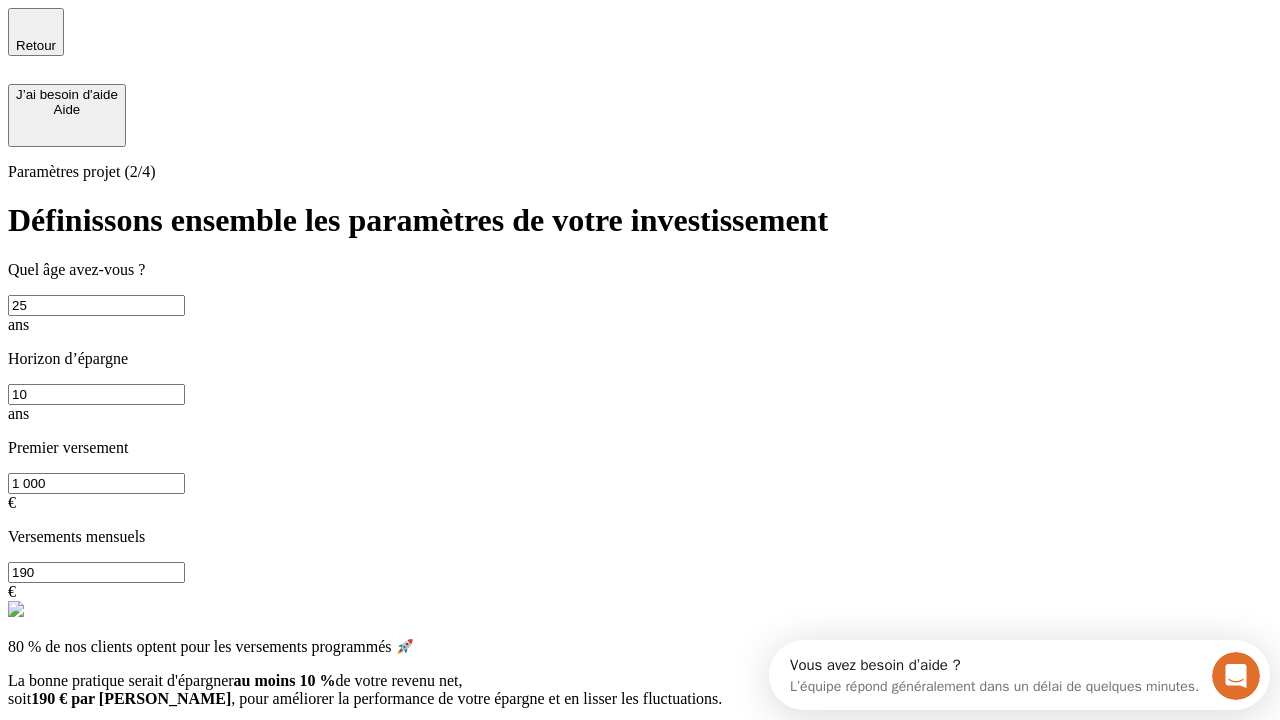type on "25" 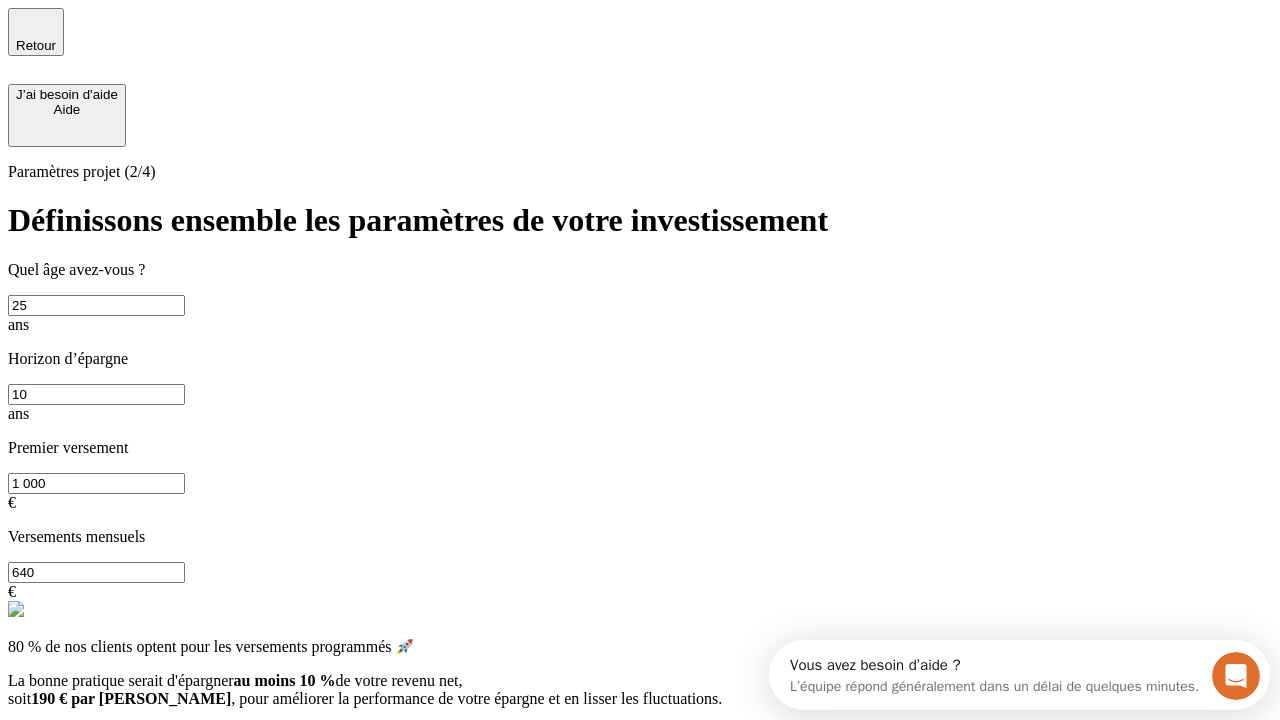 type on "640" 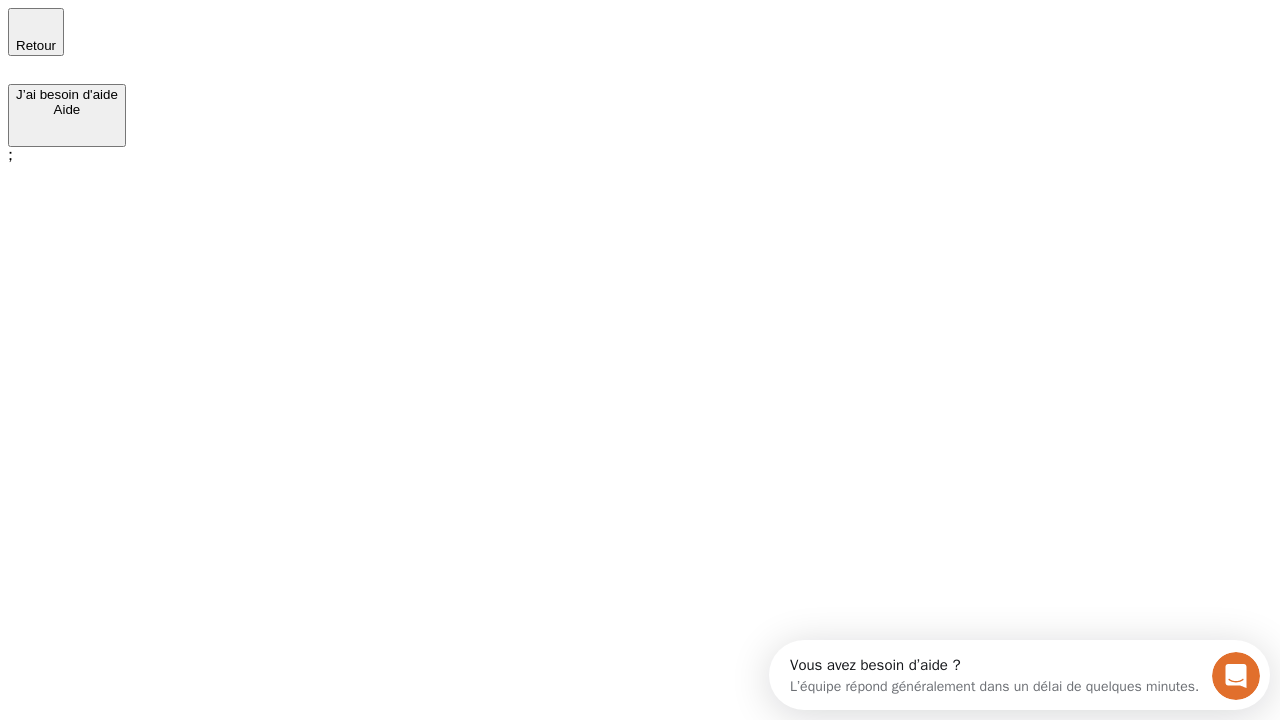 scroll, scrollTop: 0, scrollLeft: 0, axis: both 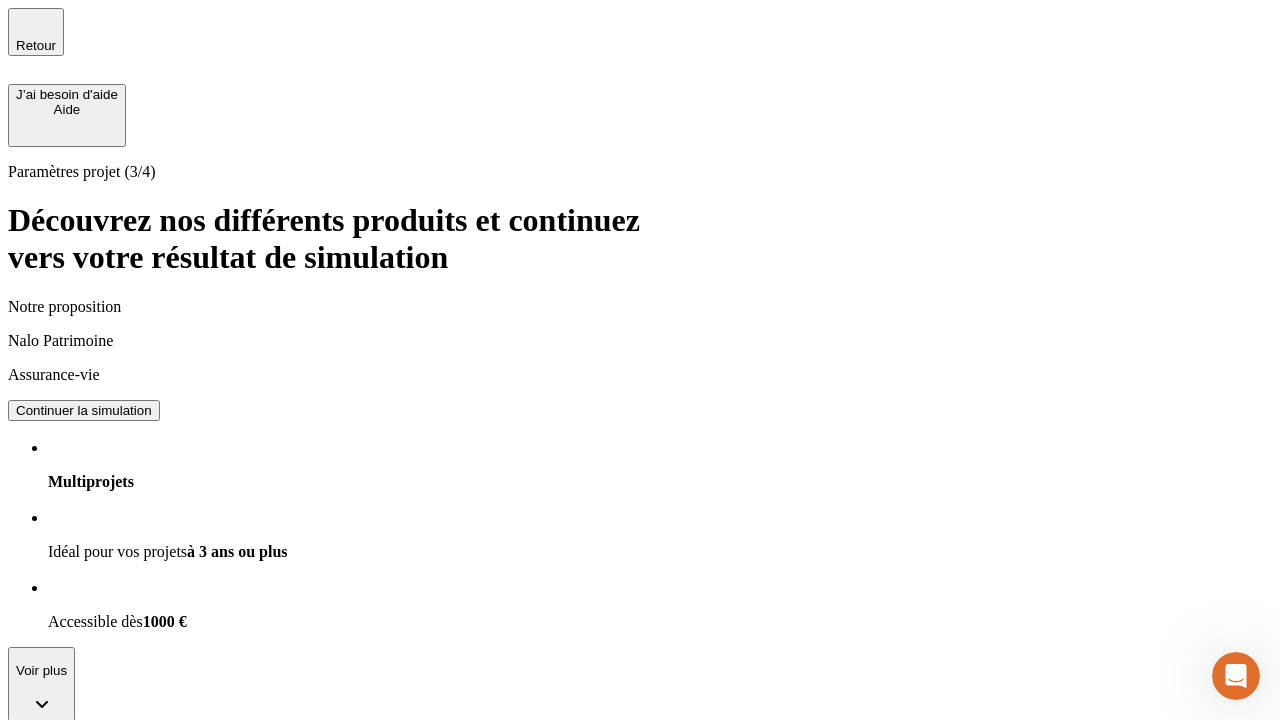 click on "Continuer la simulation" at bounding box center (84, 410) 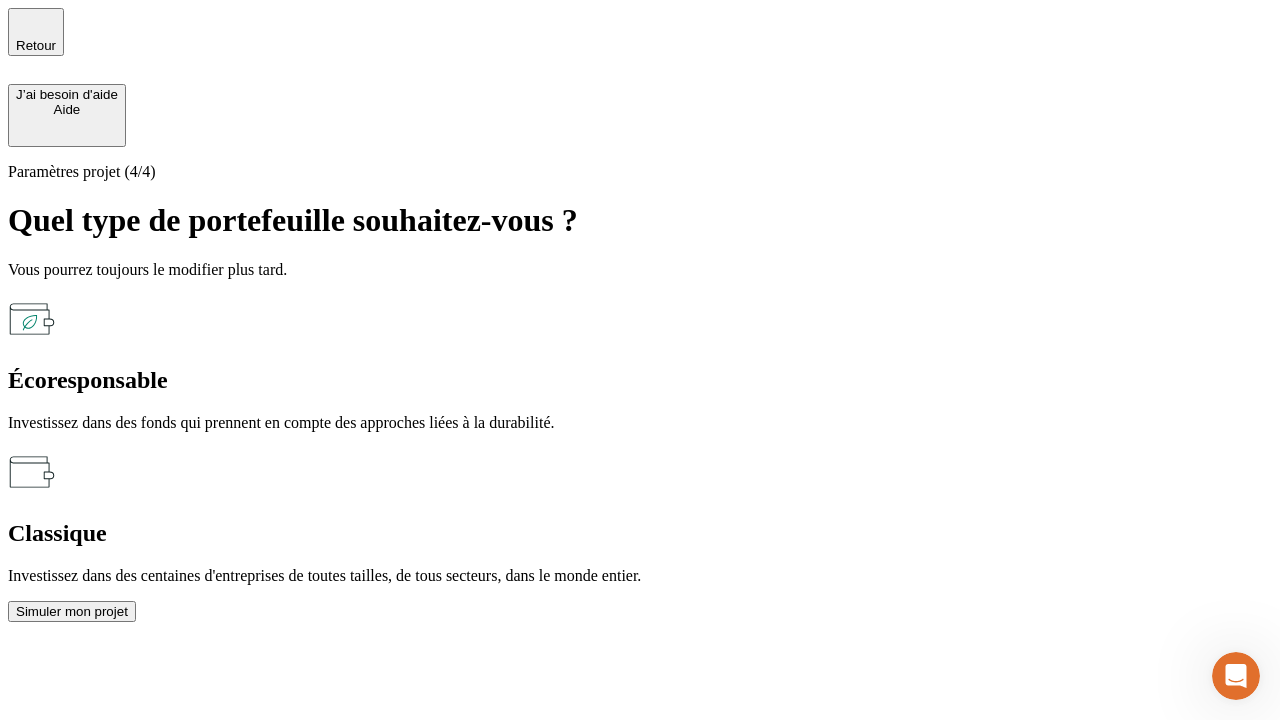 click on "Classique" at bounding box center [640, 533] 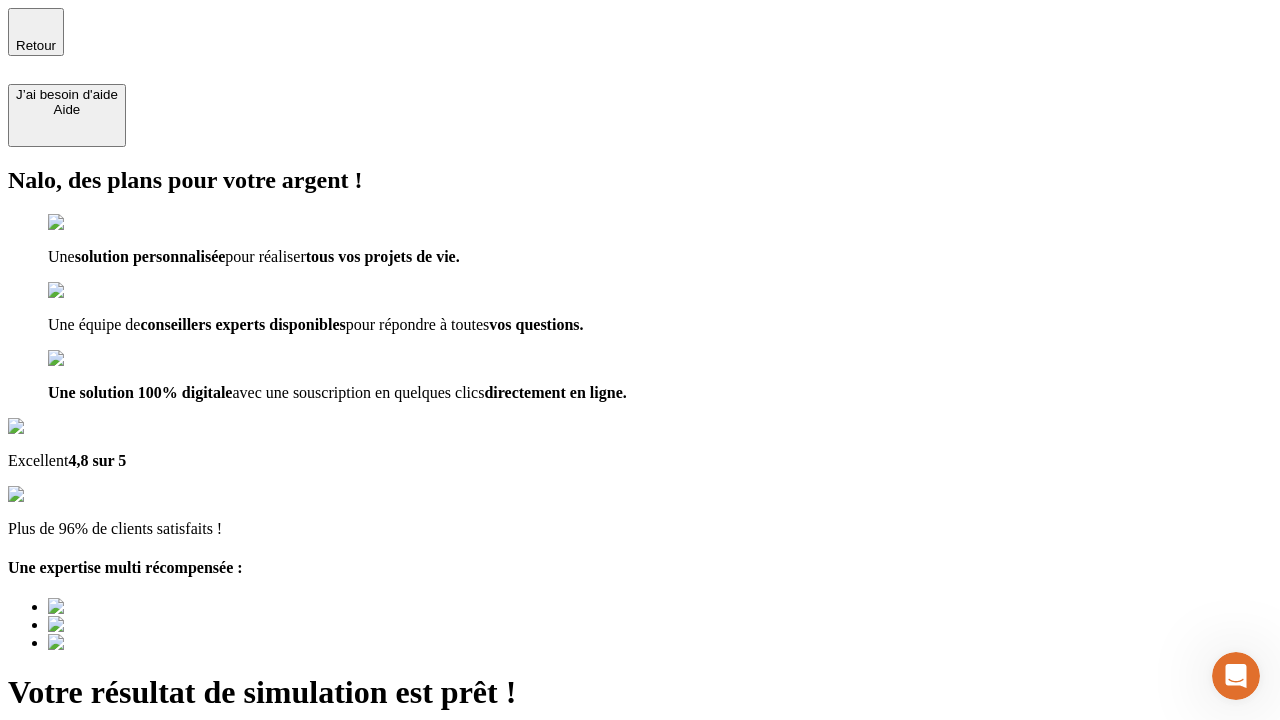 click on "Découvrir ma simulation" at bounding box center [87, 797] 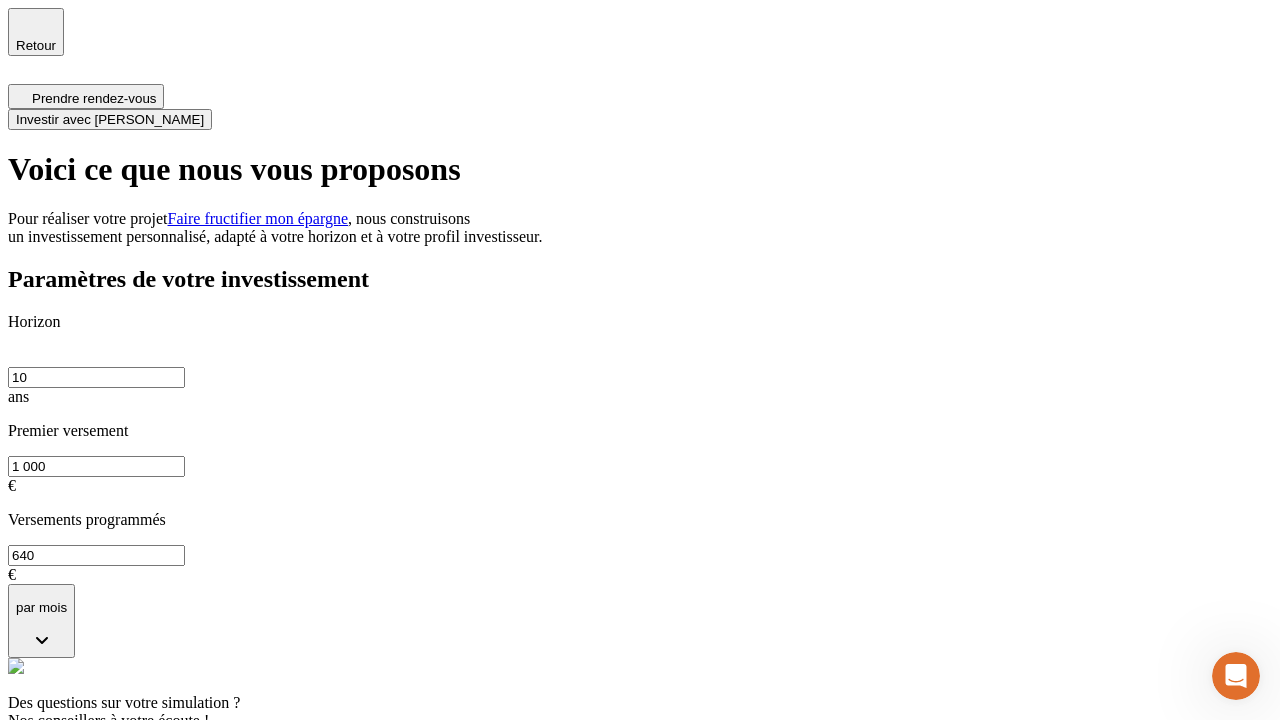 click on "Investir avec [PERSON_NAME]" at bounding box center (110, 119) 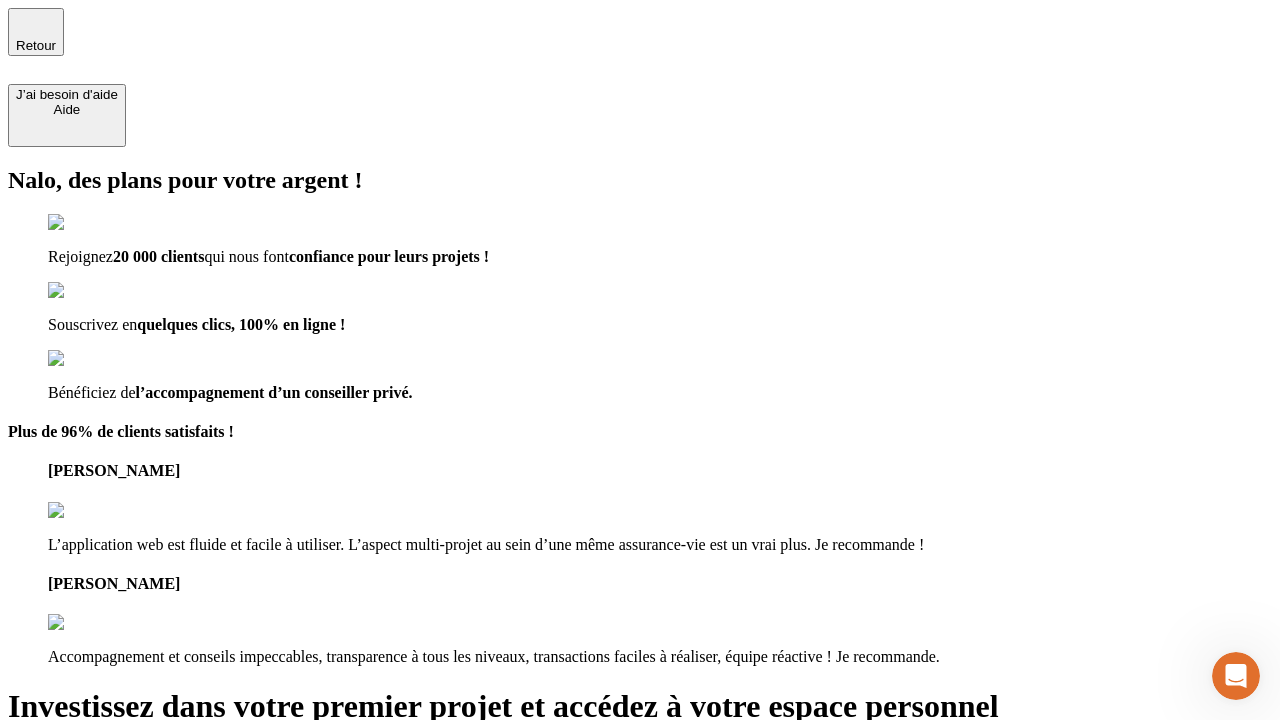type on "[EMAIL_ADDRESS][PERSON_NAME][DOMAIN_NAME]" 